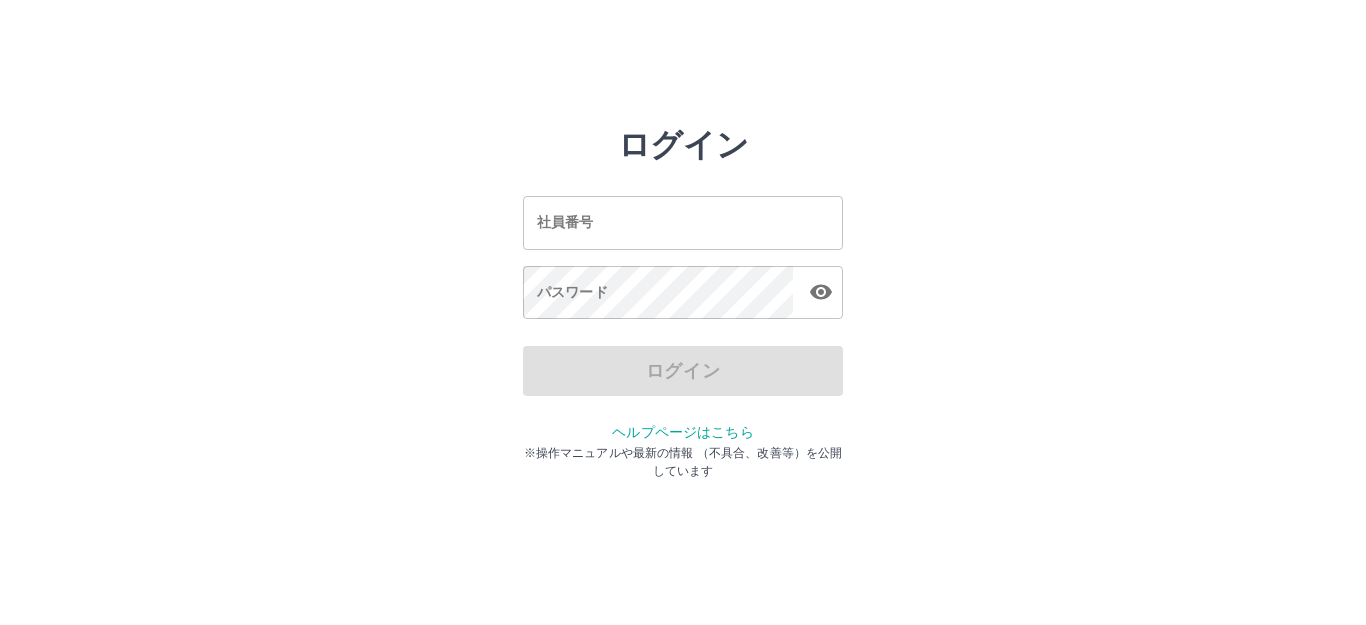 scroll, scrollTop: 0, scrollLeft: 0, axis: both 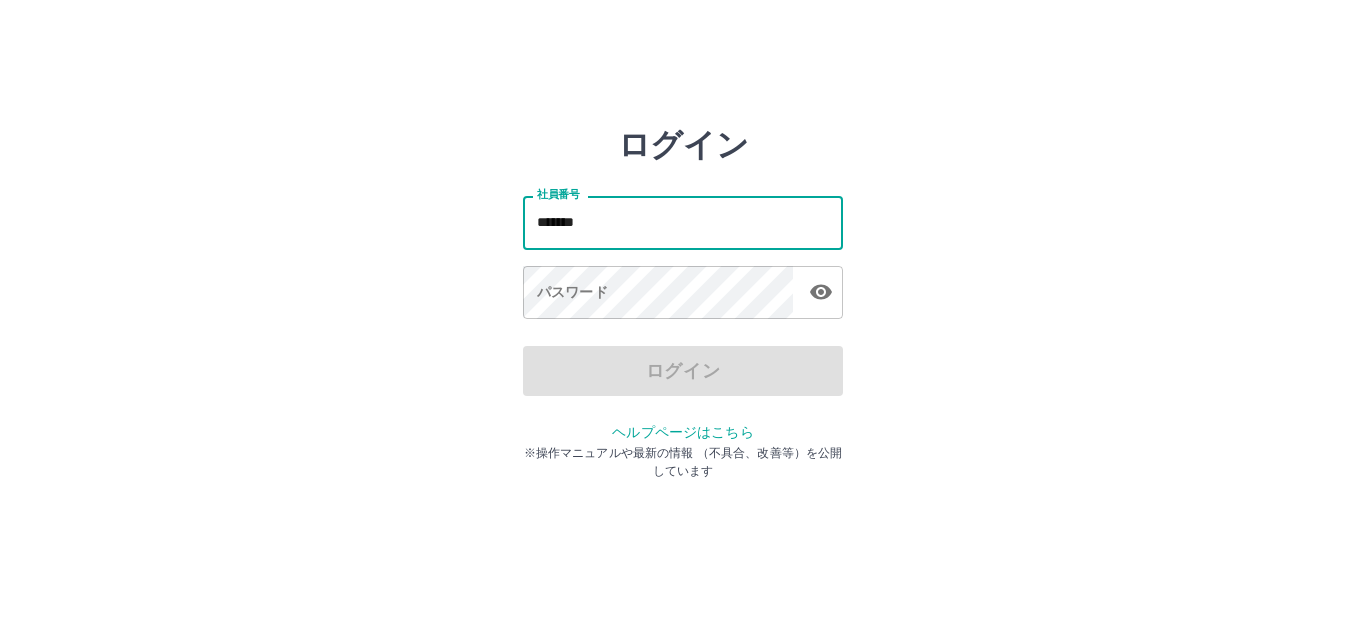 type on "*******" 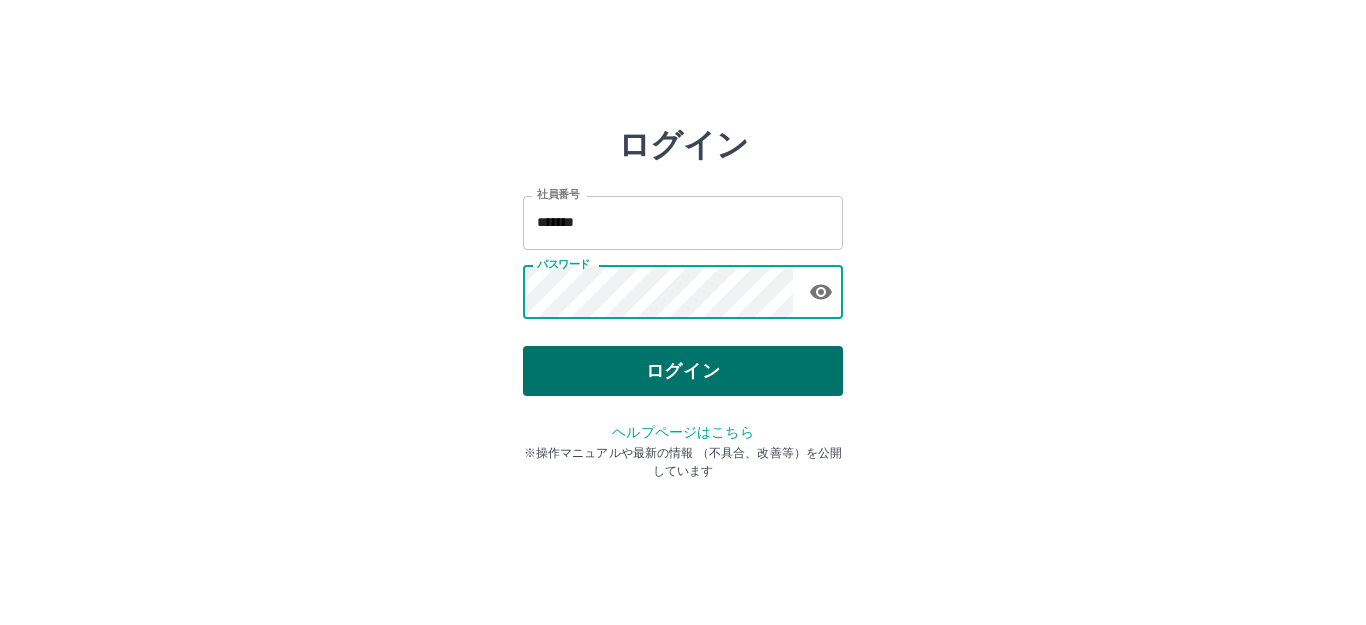 click on "ログイン" at bounding box center [683, 371] 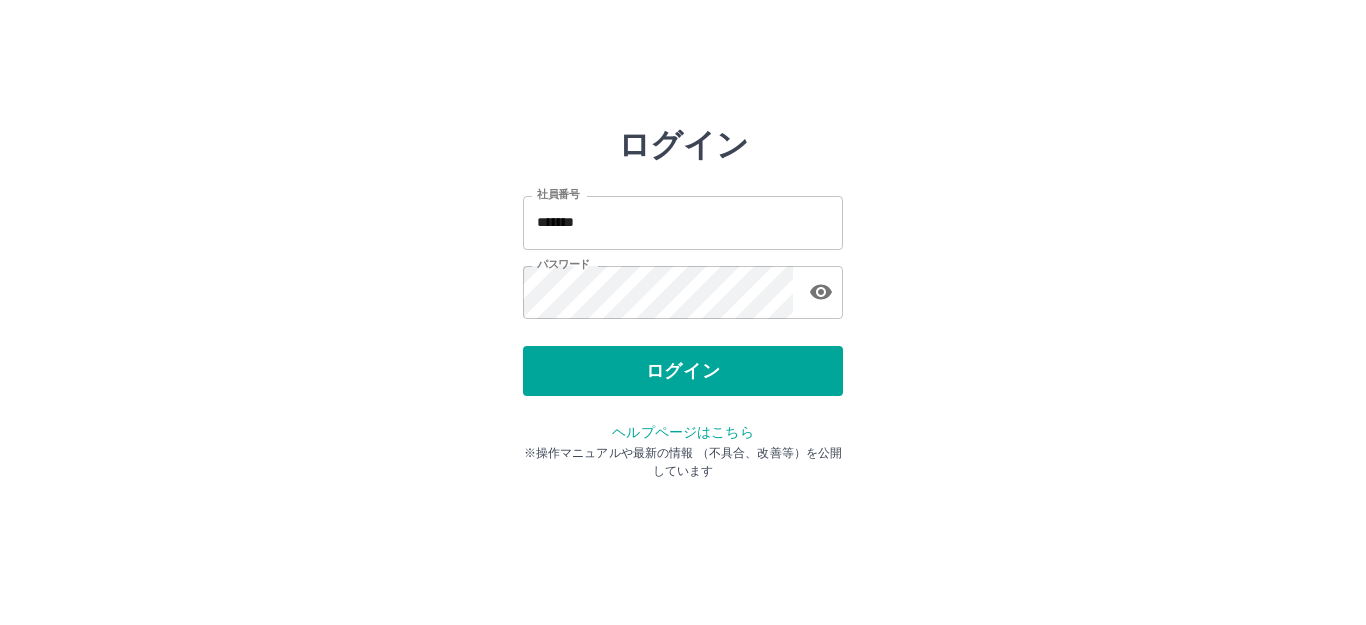 click at bounding box center (683, 312) 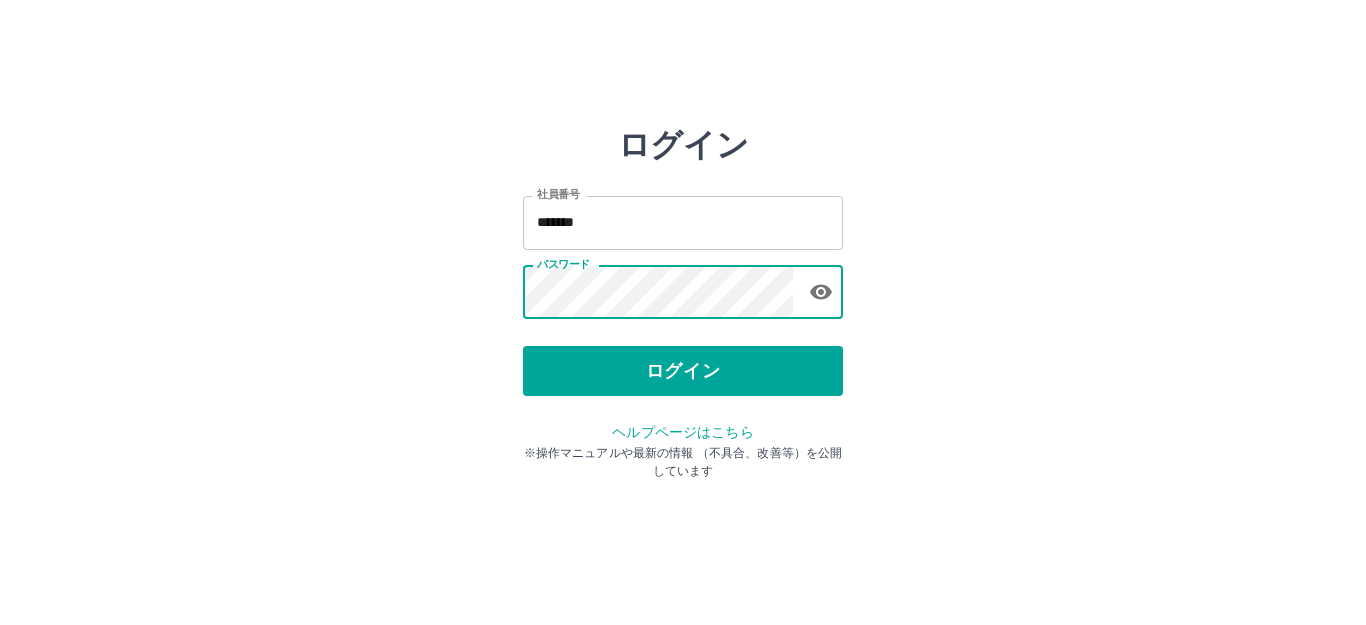 click on "ログイン 社員番号 ******* 社員番号 パスワード パスワード ログイン ヘルプページはこちら ※操作マニュアルや最新の情報 （不具合、改善等）を公開しています" at bounding box center [683, 286] 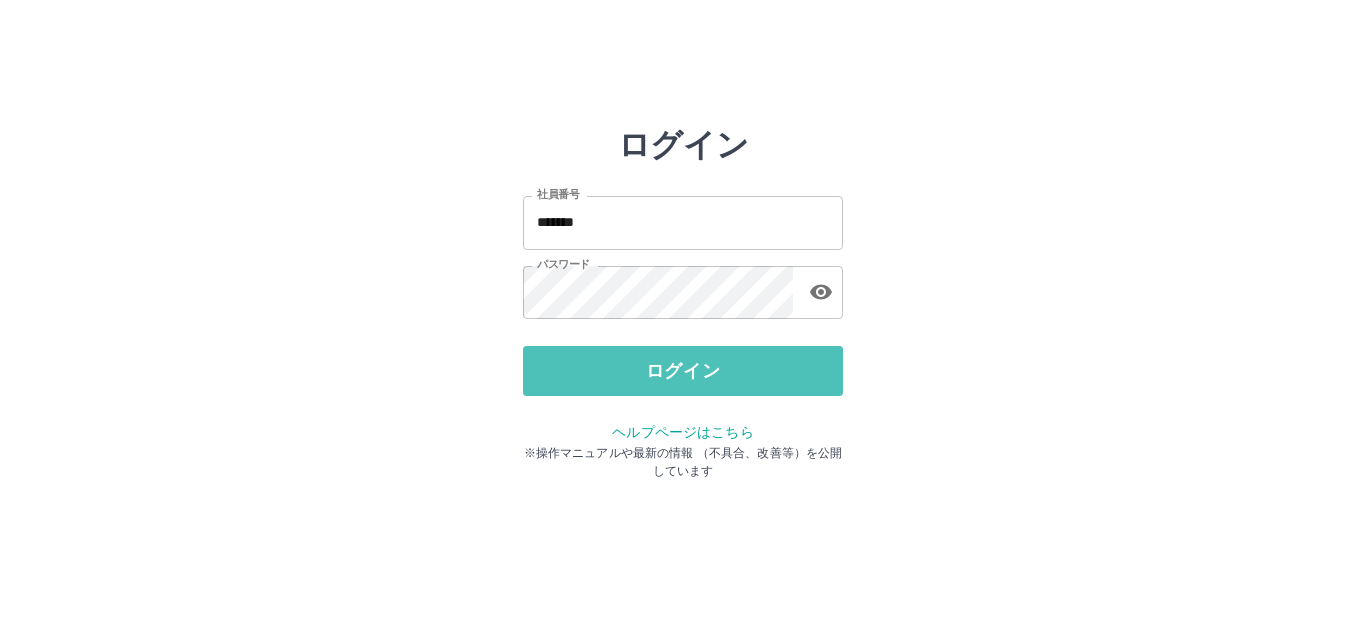 click on "ログイン" at bounding box center (683, 371) 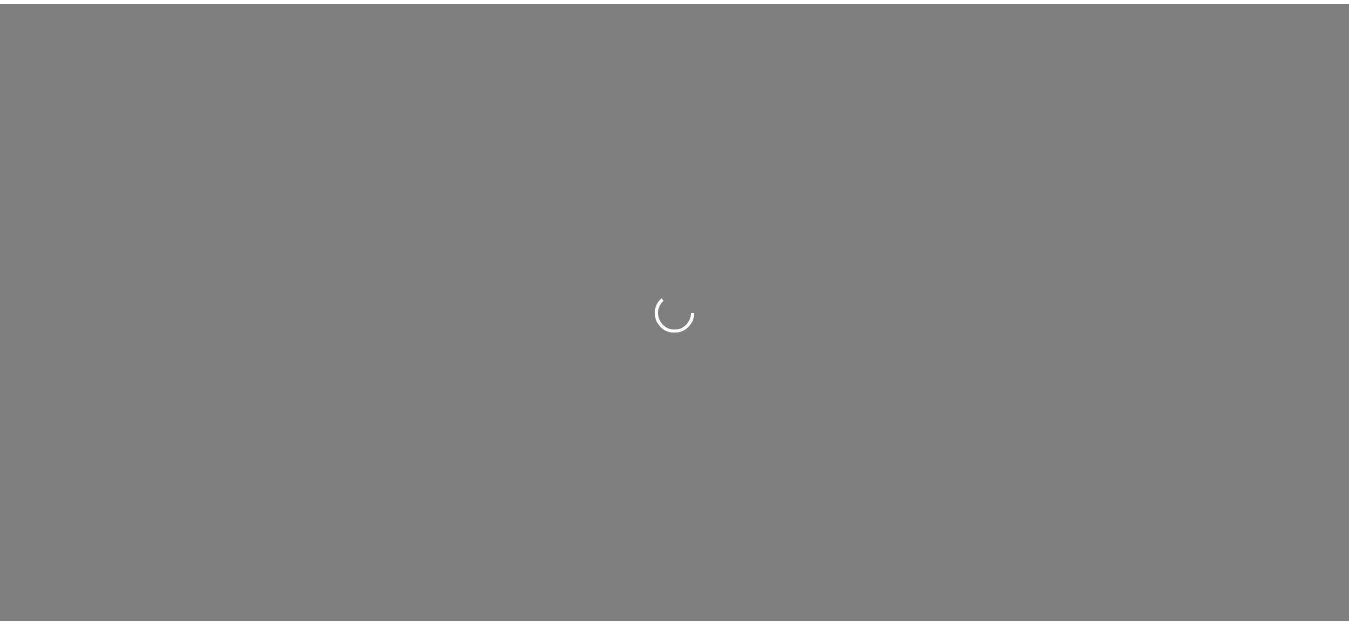 scroll, scrollTop: 0, scrollLeft: 0, axis: both 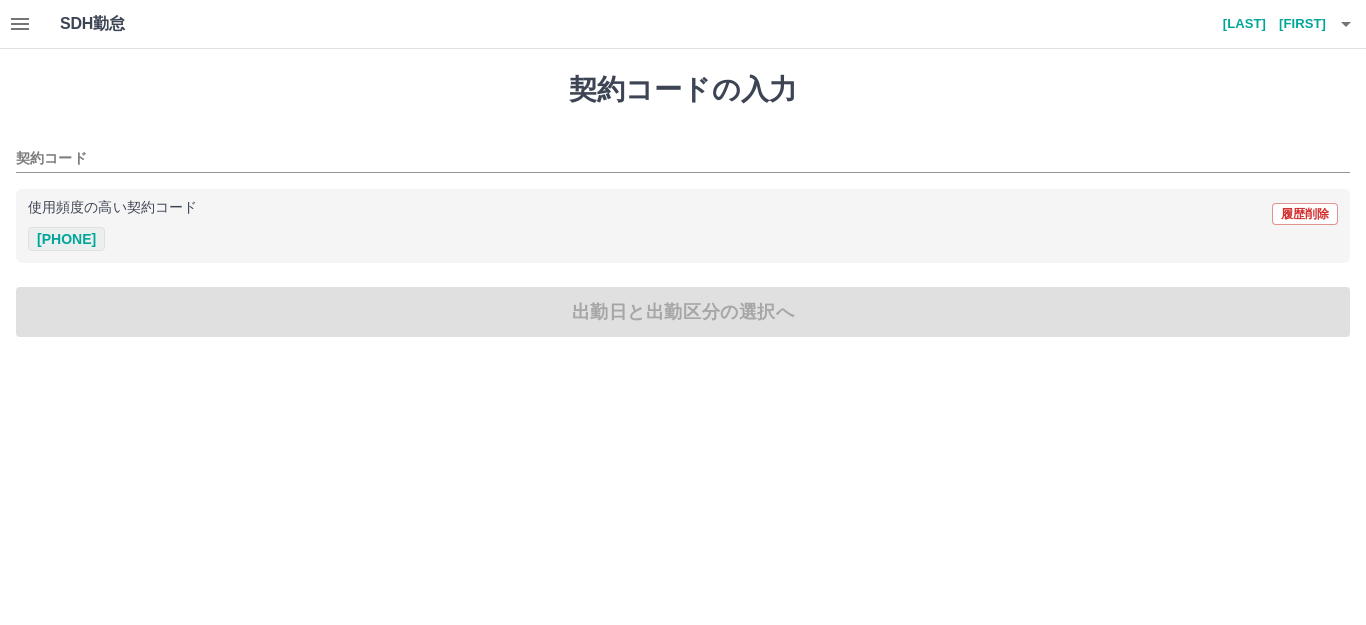 click on "42631001" at bounding box center (66, 239) 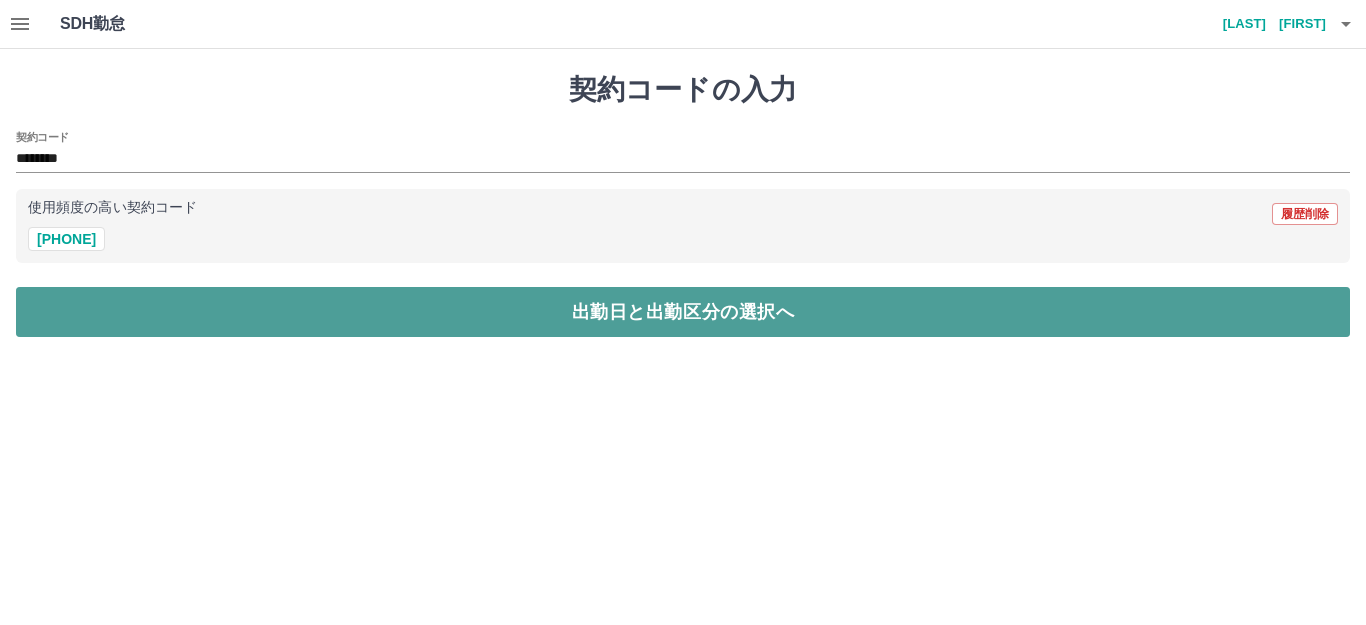 click on "出勤日と出勤区分の選択へ" at bounding box center [683, 312] 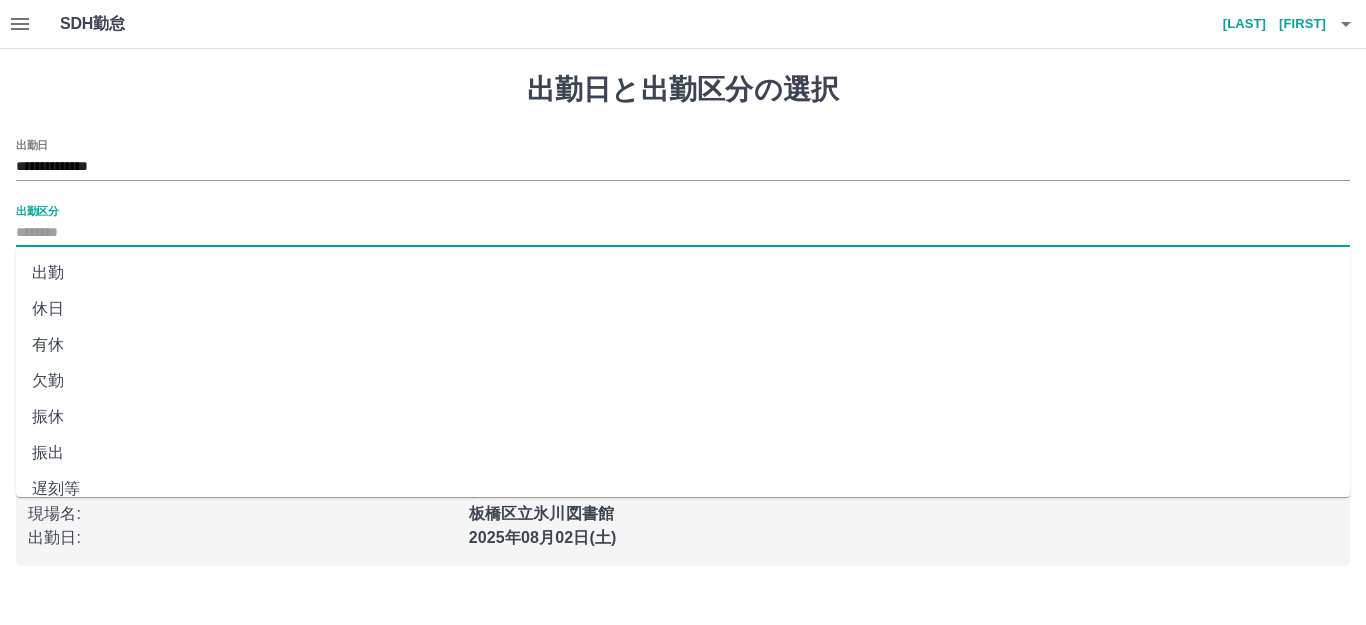 click on "出勤区分" at bounding box center [683, 233] 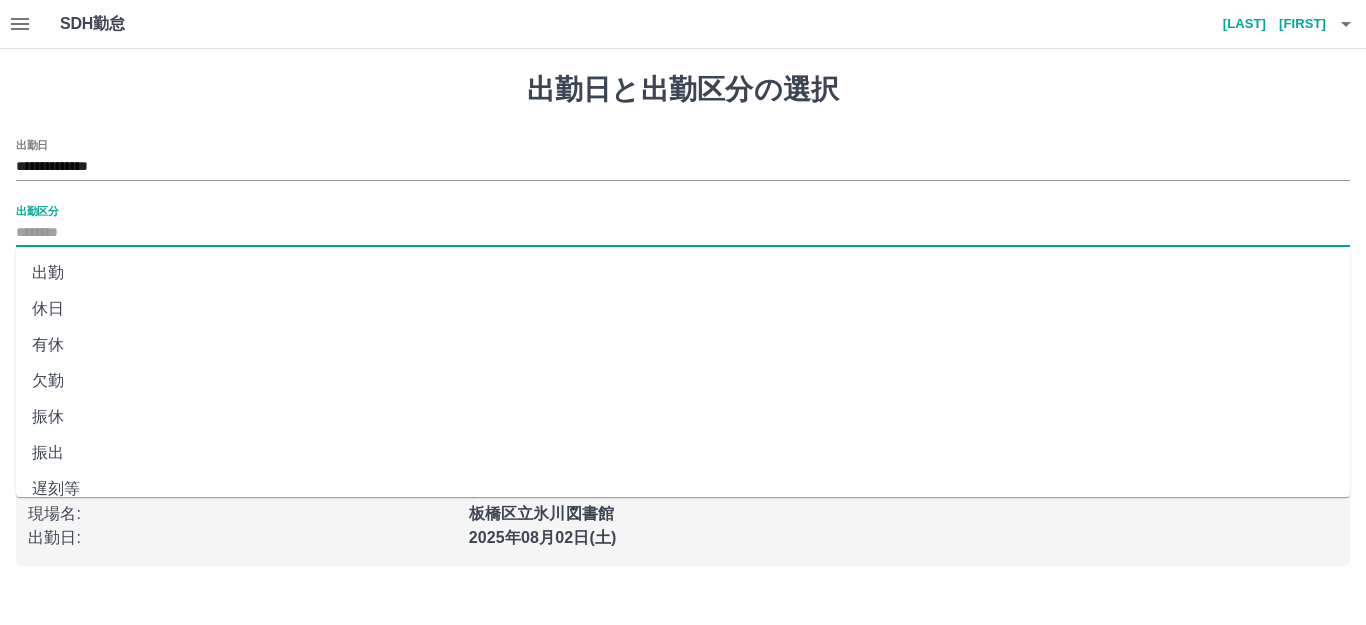 click on "出勤" at bounding box center [683, 273] 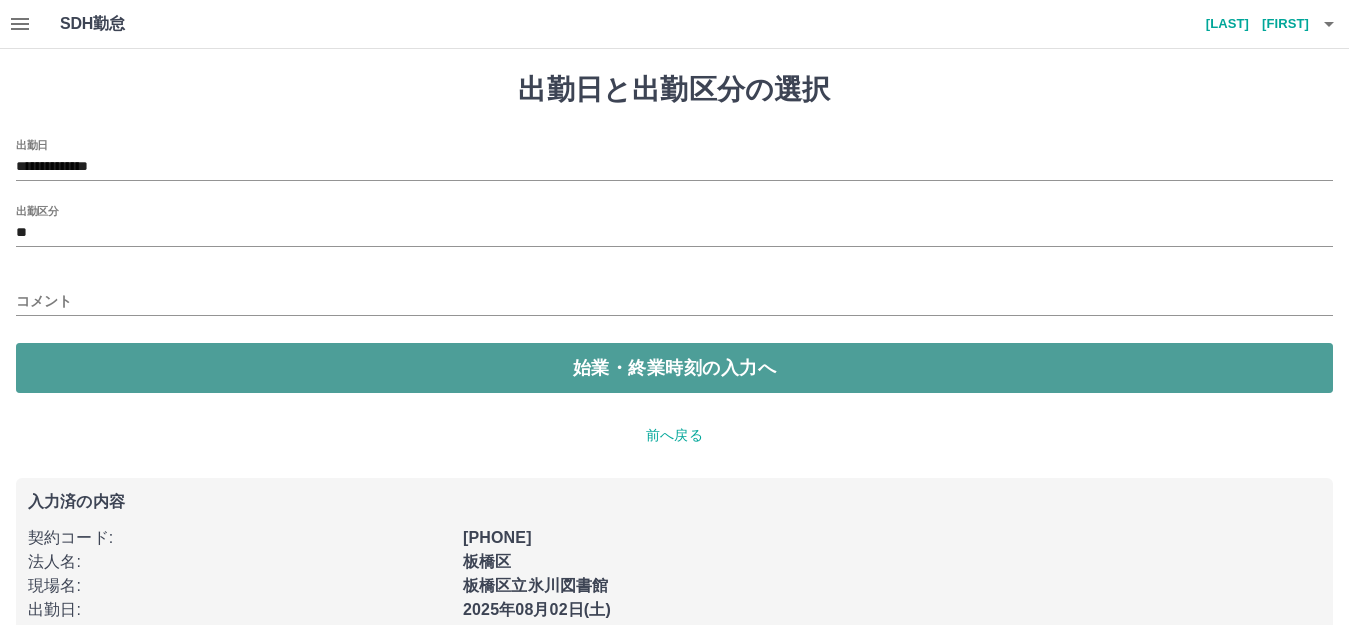 click on "始業・終業時刻の入力へ" at bounding box center (674, 368) 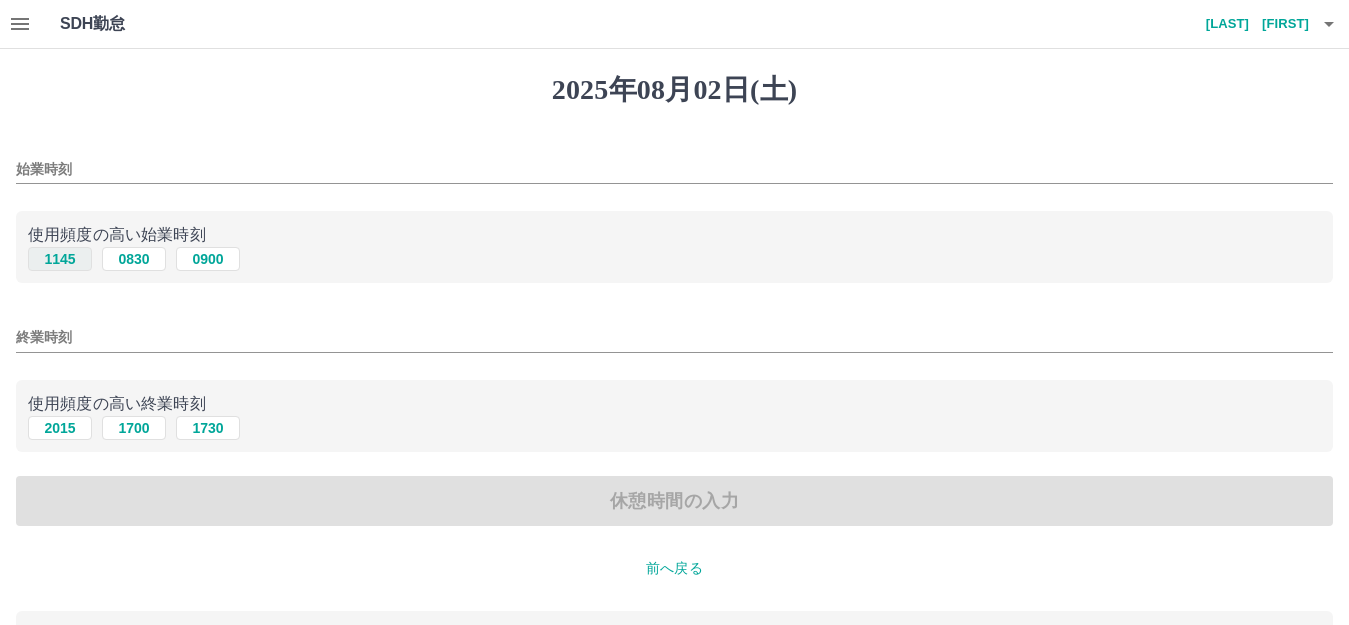 click on "1145" at bounding box center (60, 259) 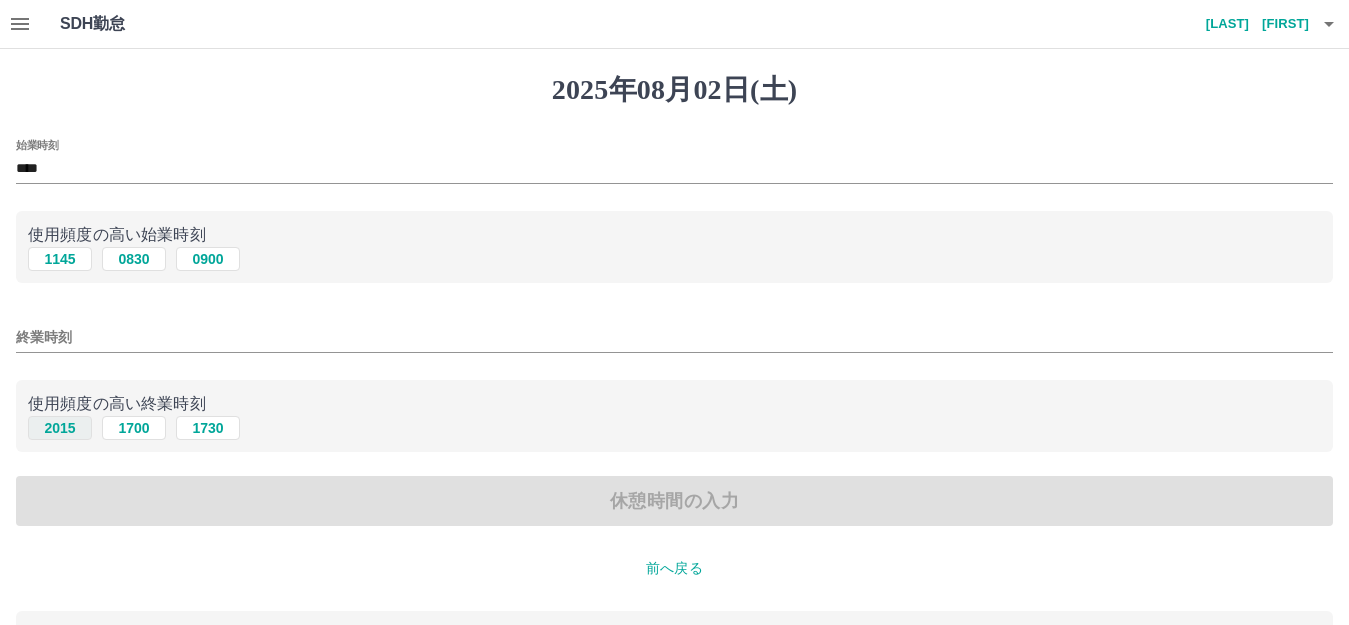 click on "2015" at bounding box center [60, 428] 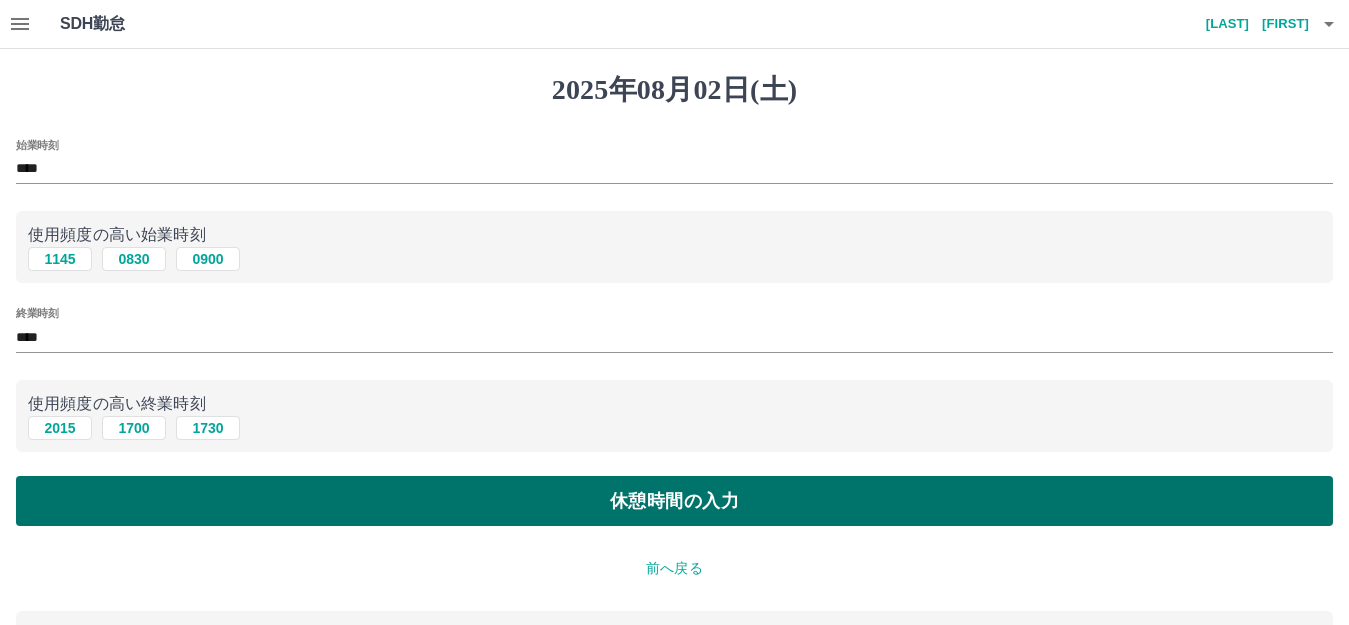 click on "休憩時間の入力" at bounding box center [674, 501] 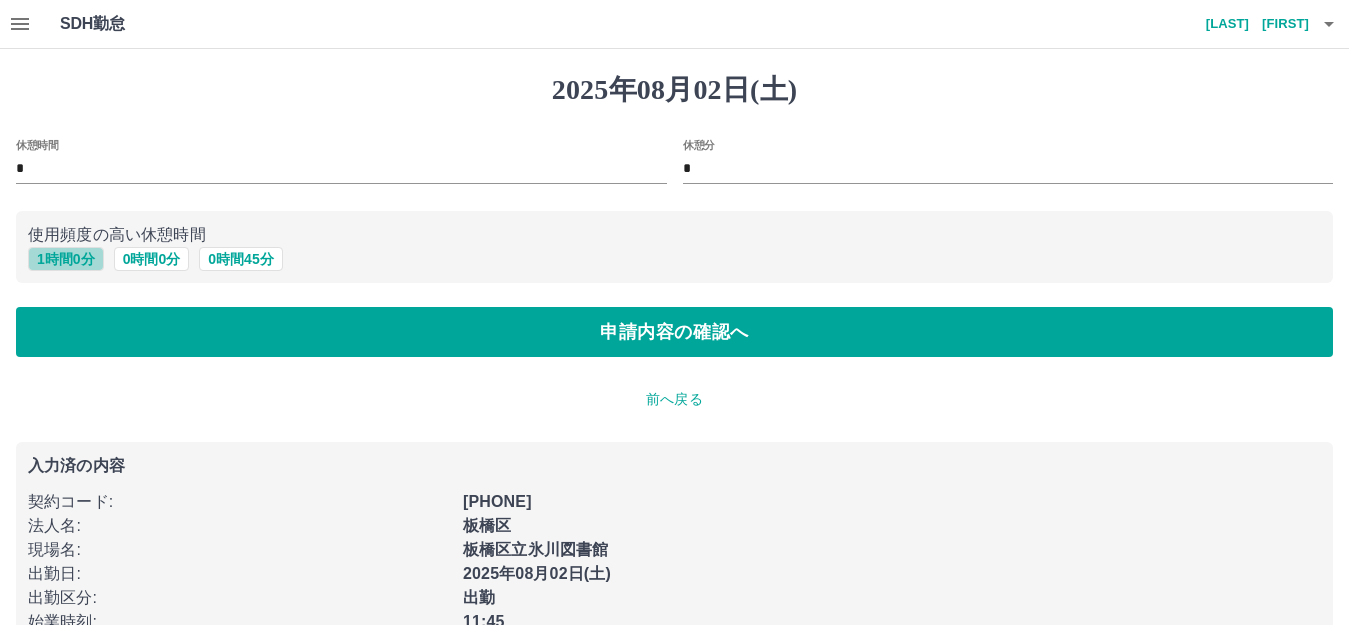 click on "1 時間 0 分" at bounding box center (66, 259) 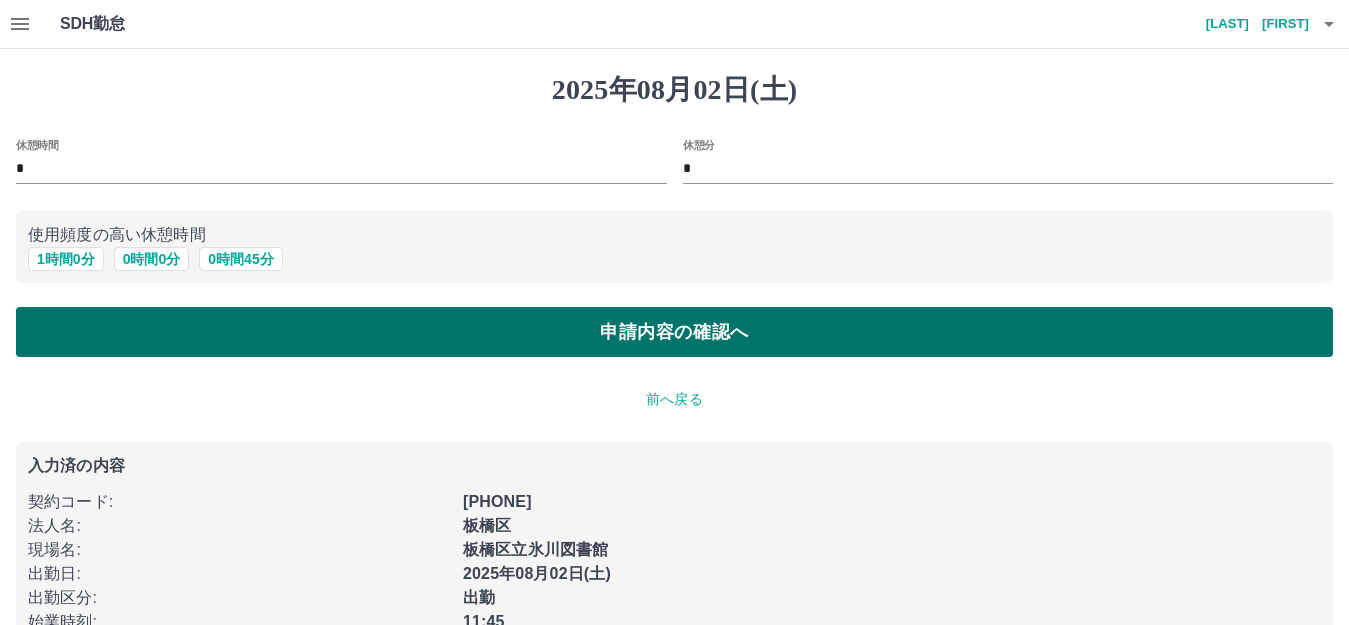 click on "申請内容の確認へ" at bounding box center [674, 332] 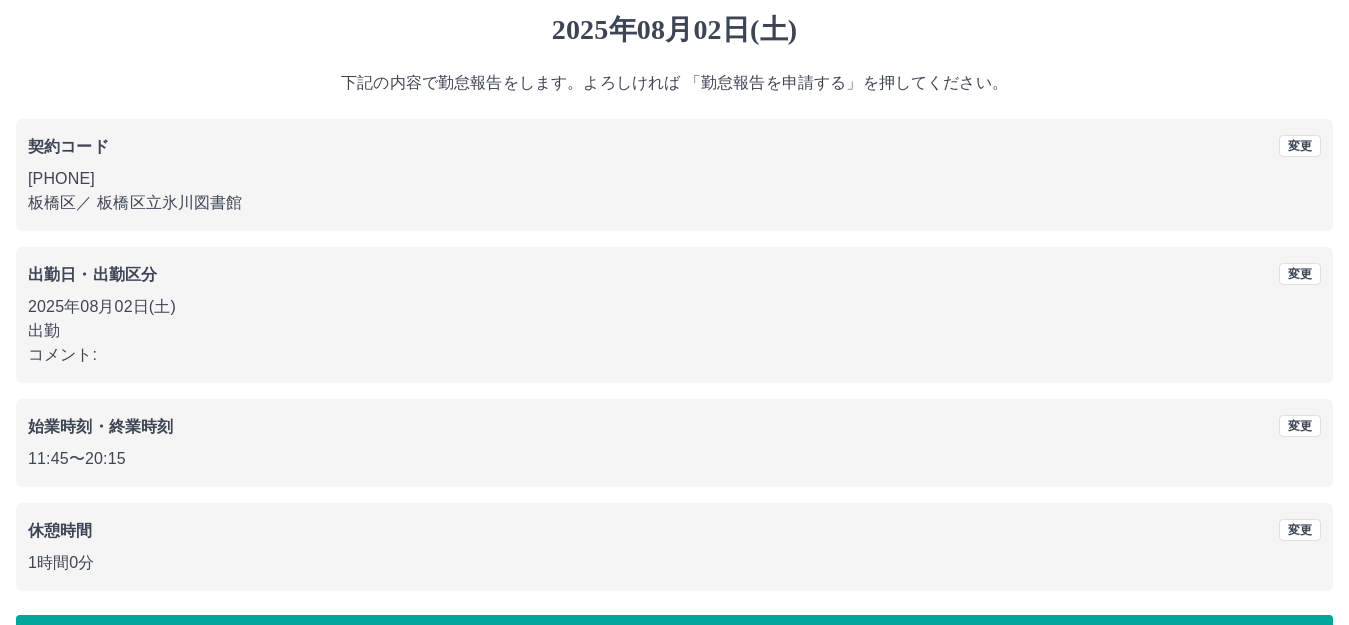scroll, scrollTop: 124, scrollLeft: 0, axis: vertical 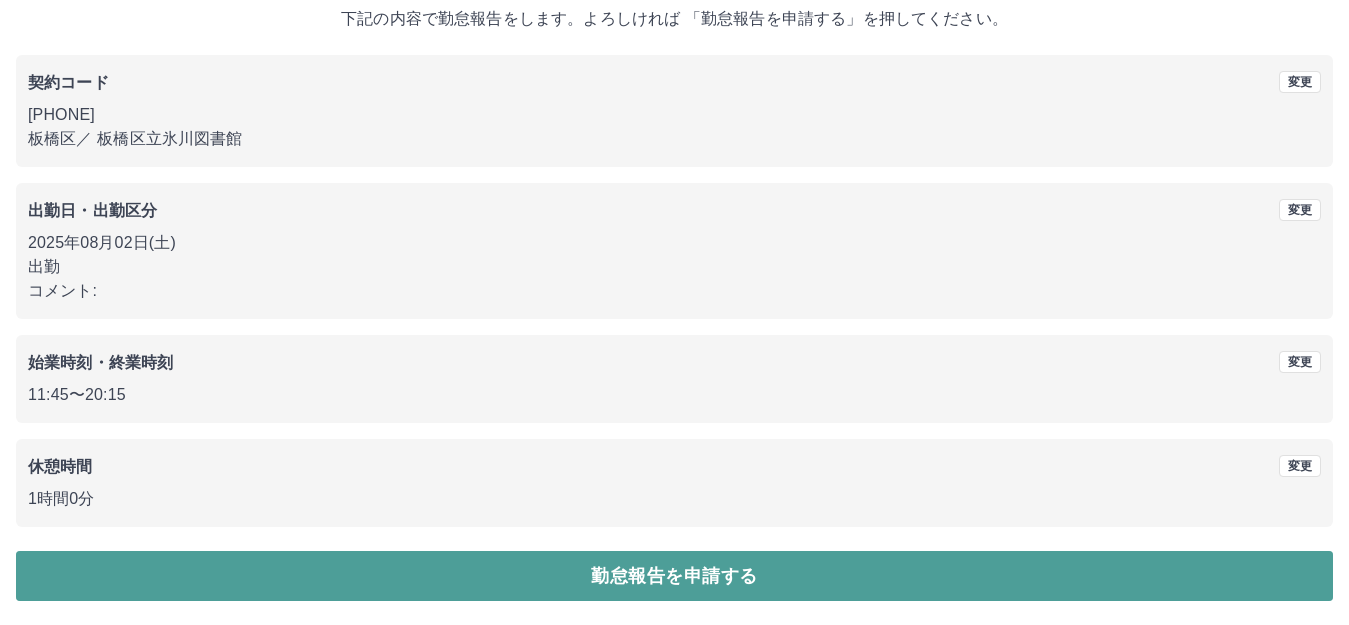 click on "勤怠報告を申請する" at bounding box center [674, 576] 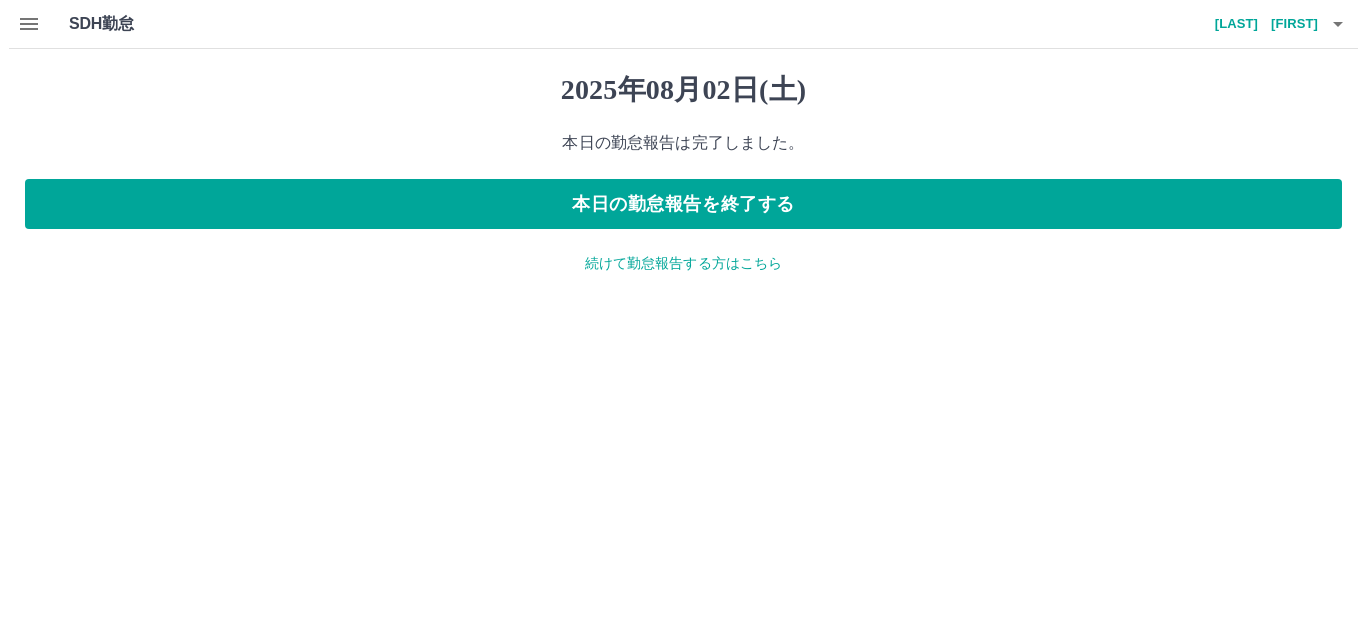 scroll, scrollTop: 0, scrollLeft: 0, axis: both 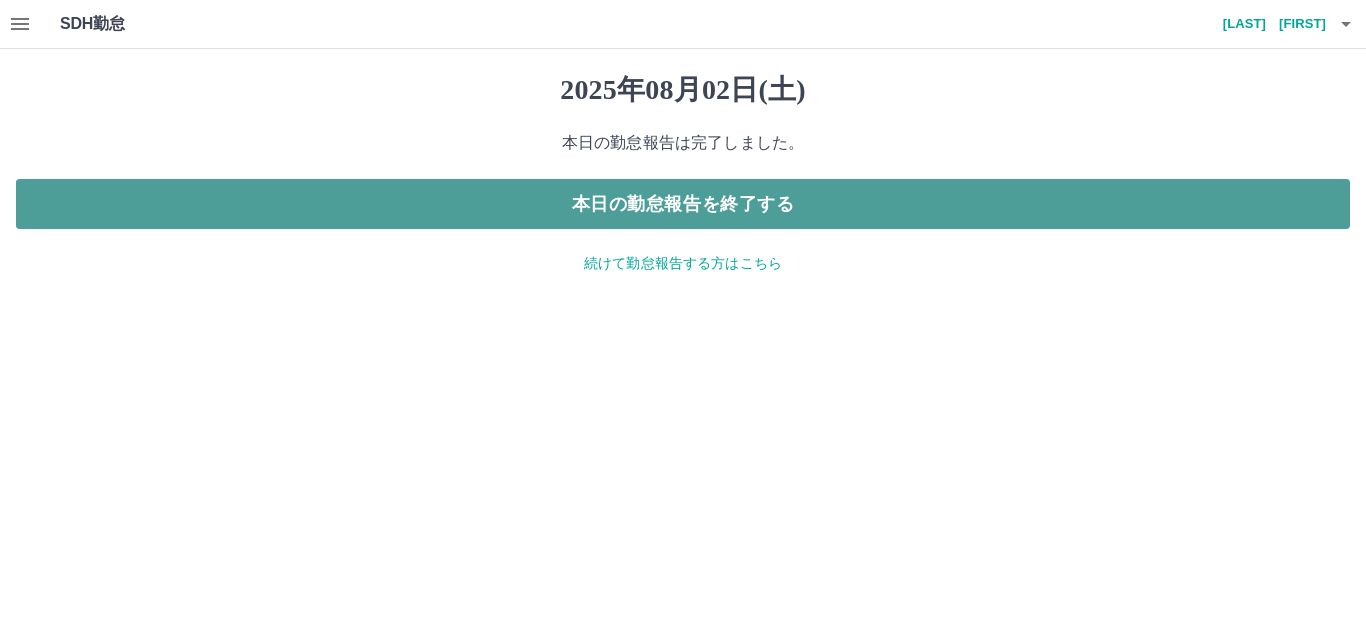 click on "本日の勤怠報告を終了する" at bounding box center [683, 204] 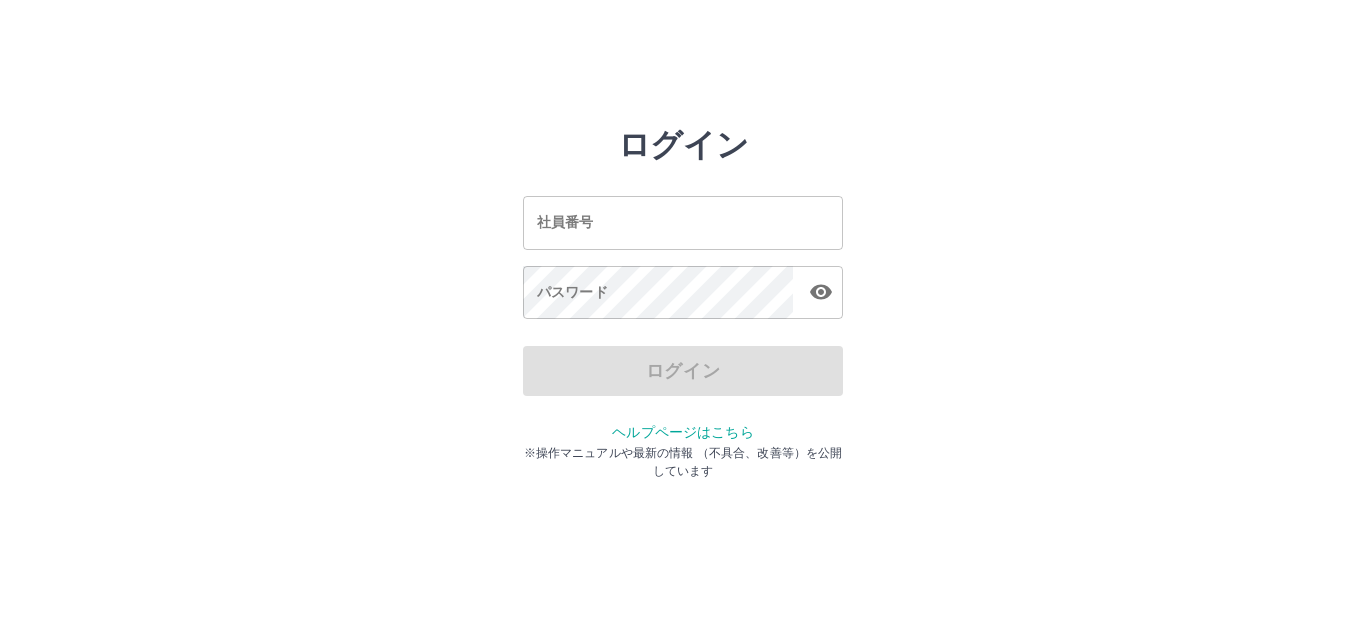 scroll, scrollTop: 0, scrollLeft: 0, axis: both 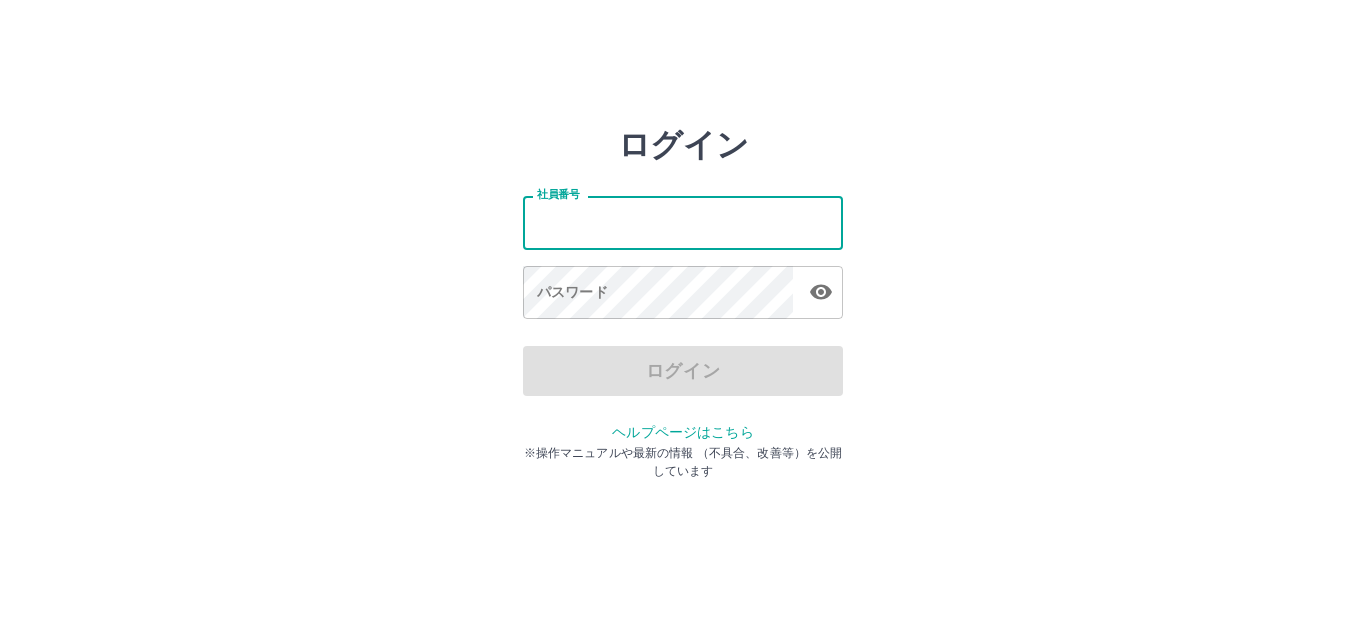 click on "社員番号" at bounding box center [683, 222] 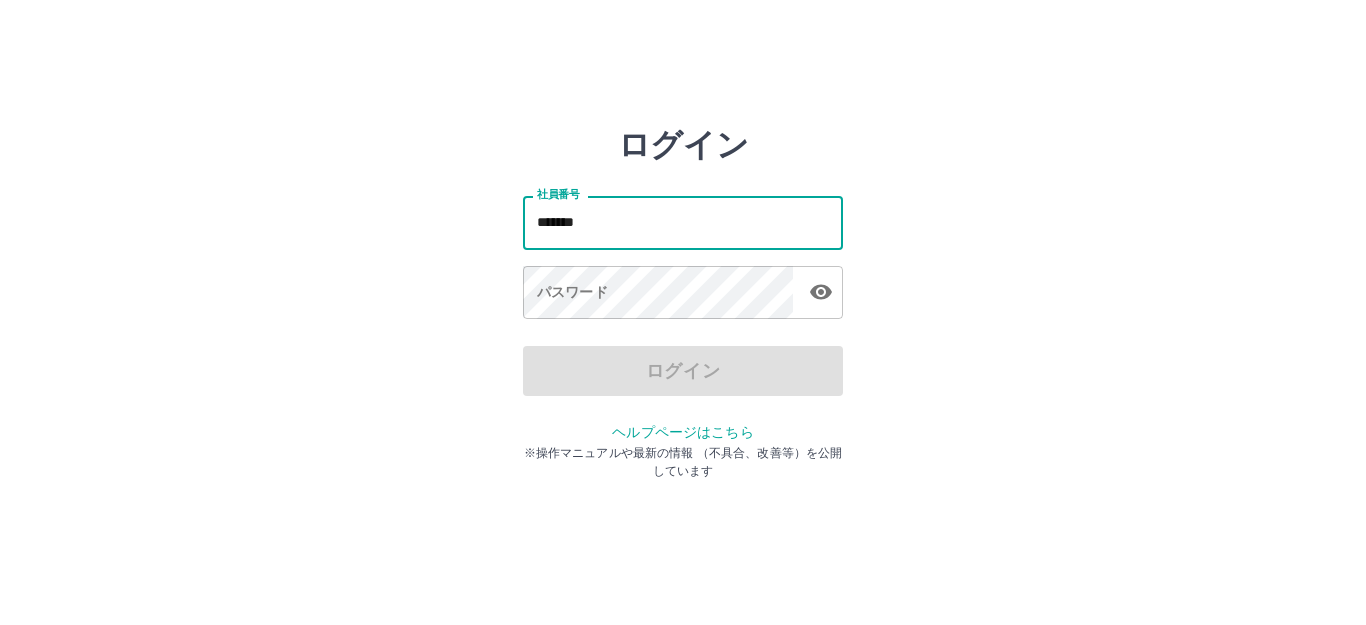 type on "*******" 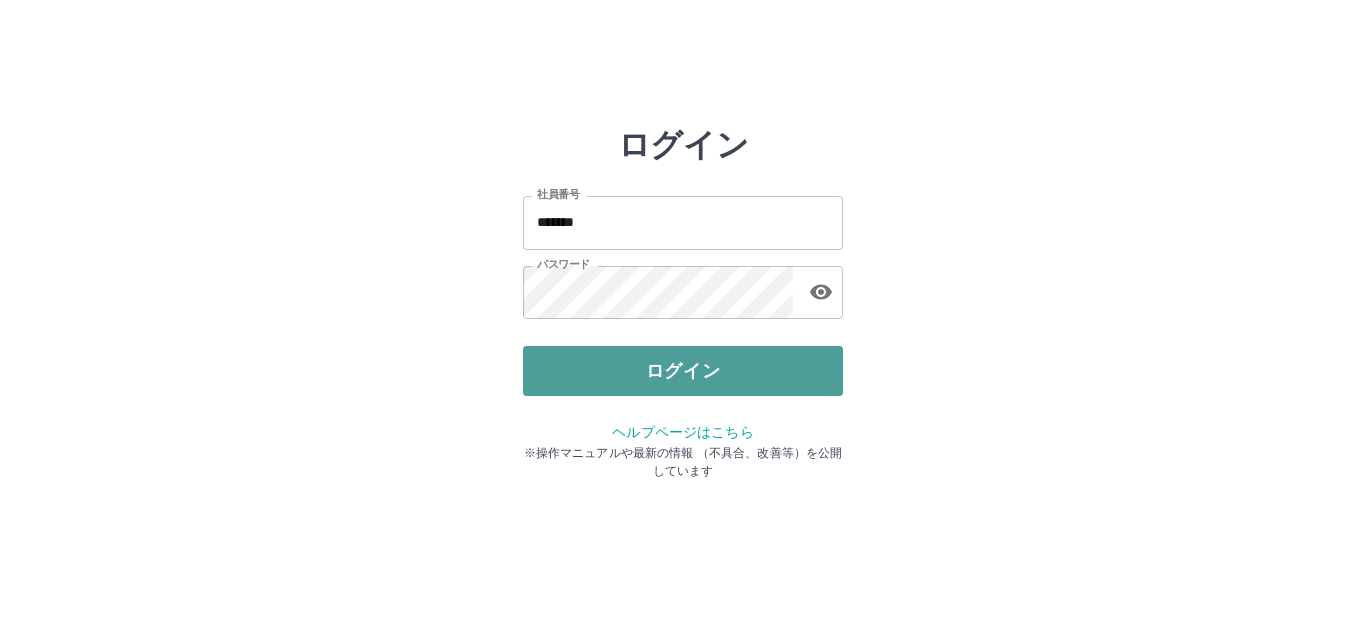 click on "ログイン" at bounding box center [683, 371] 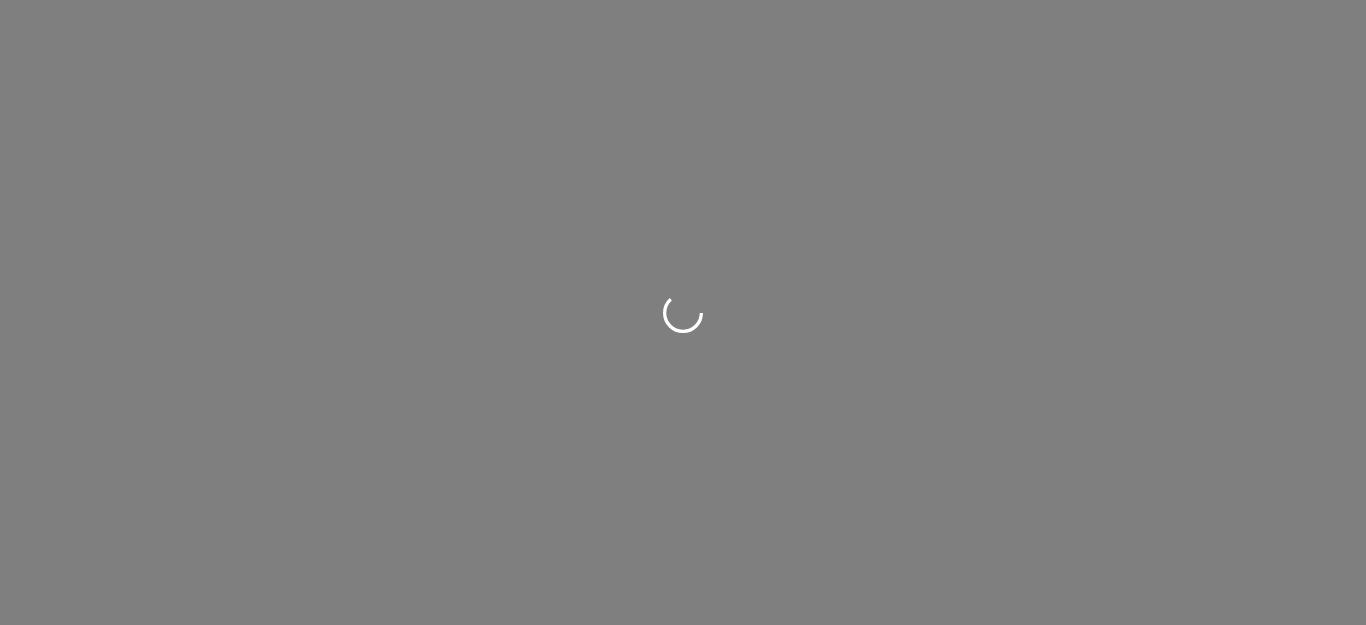 scroll, scrollTop: 0, scrollLeft: 0, axis: both 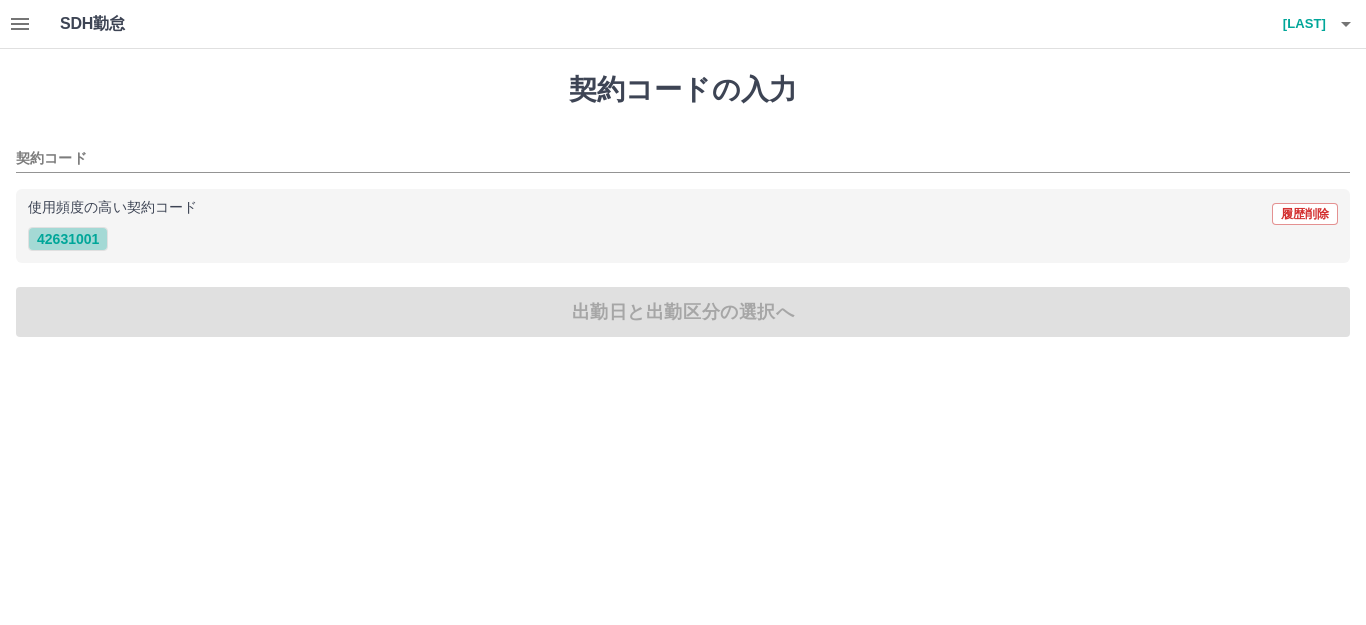 click on "42631001" at bounding box center (68, 239) 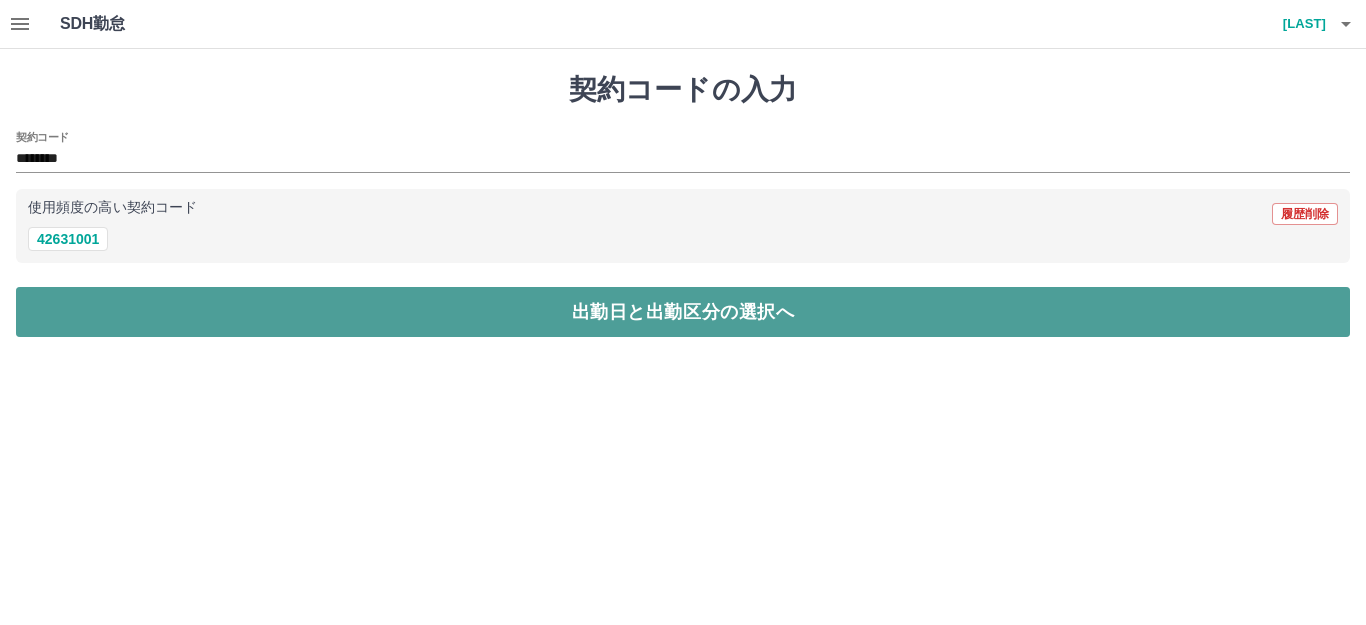 click on "出勤日と出勤区分の選択へ" at bounding box center (683, 312) 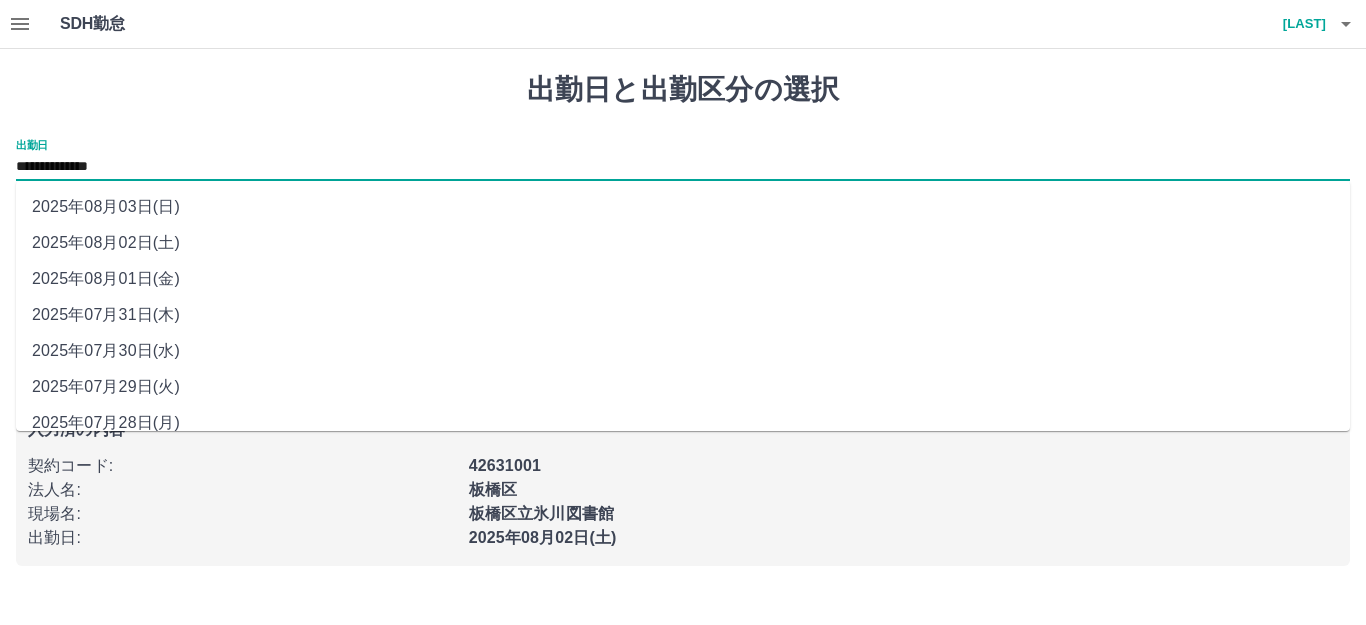 click on "**********" at bounding box center (683, 167) 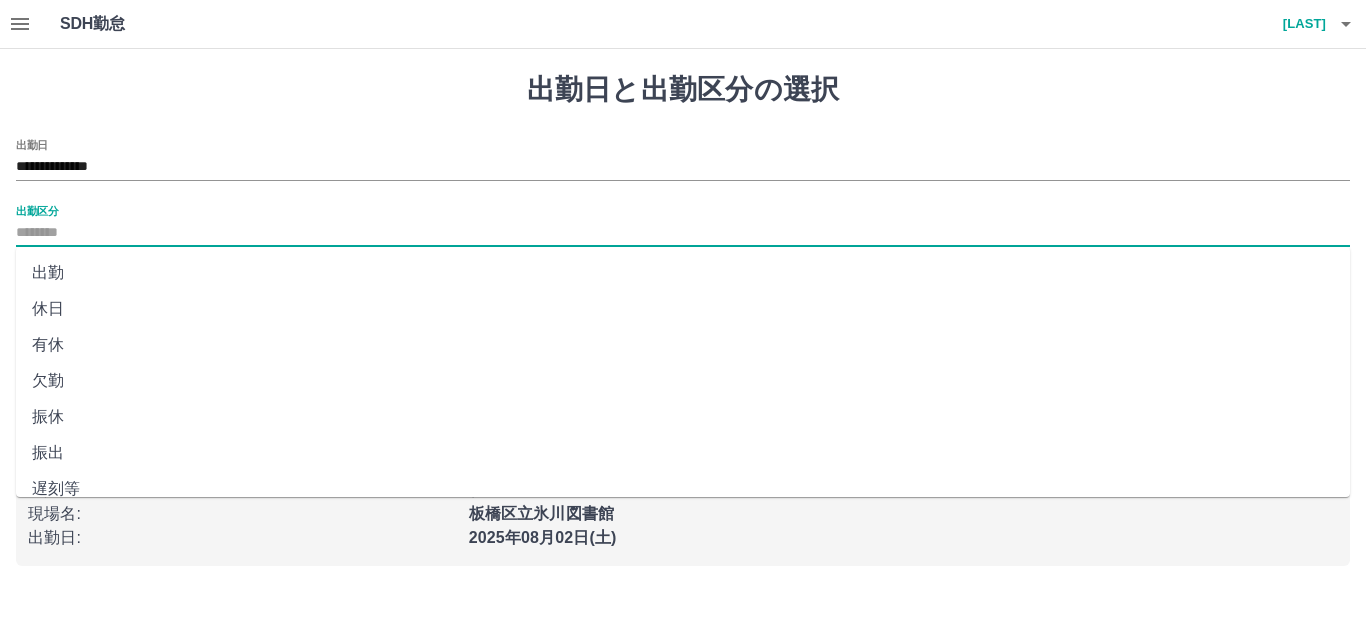 click on "出勤区分" at bounding box center [683, 233] 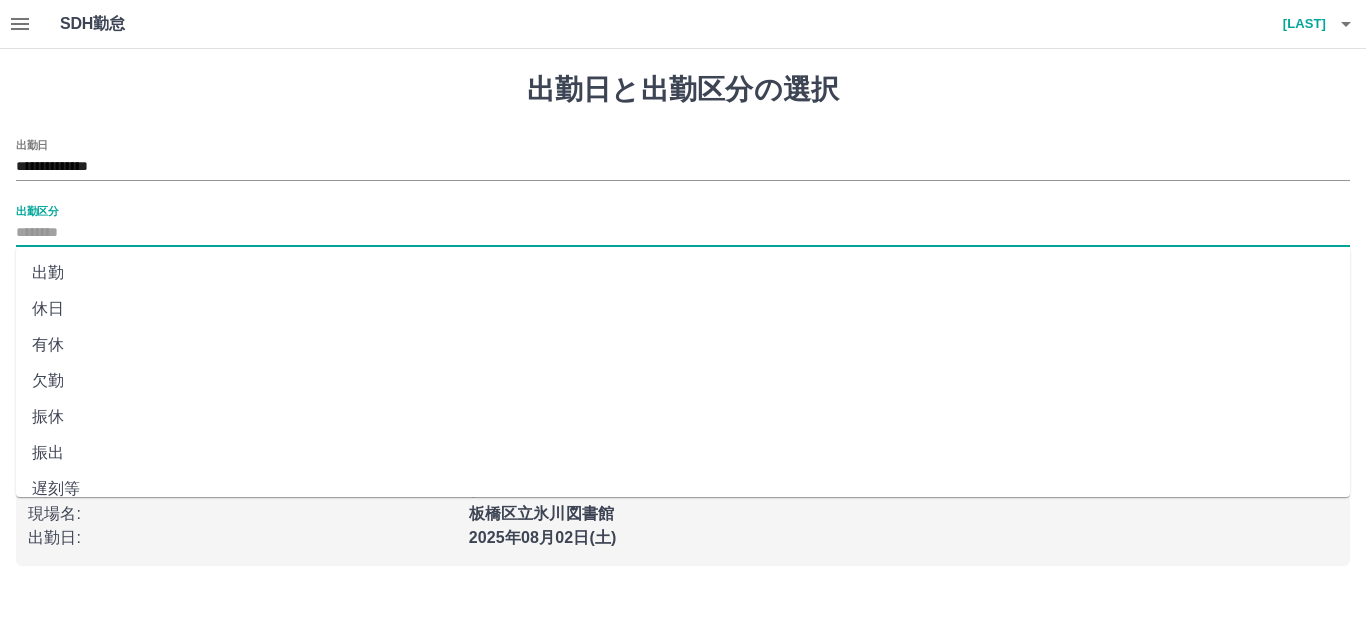 click on "休日" at bounding box center [683, 309] 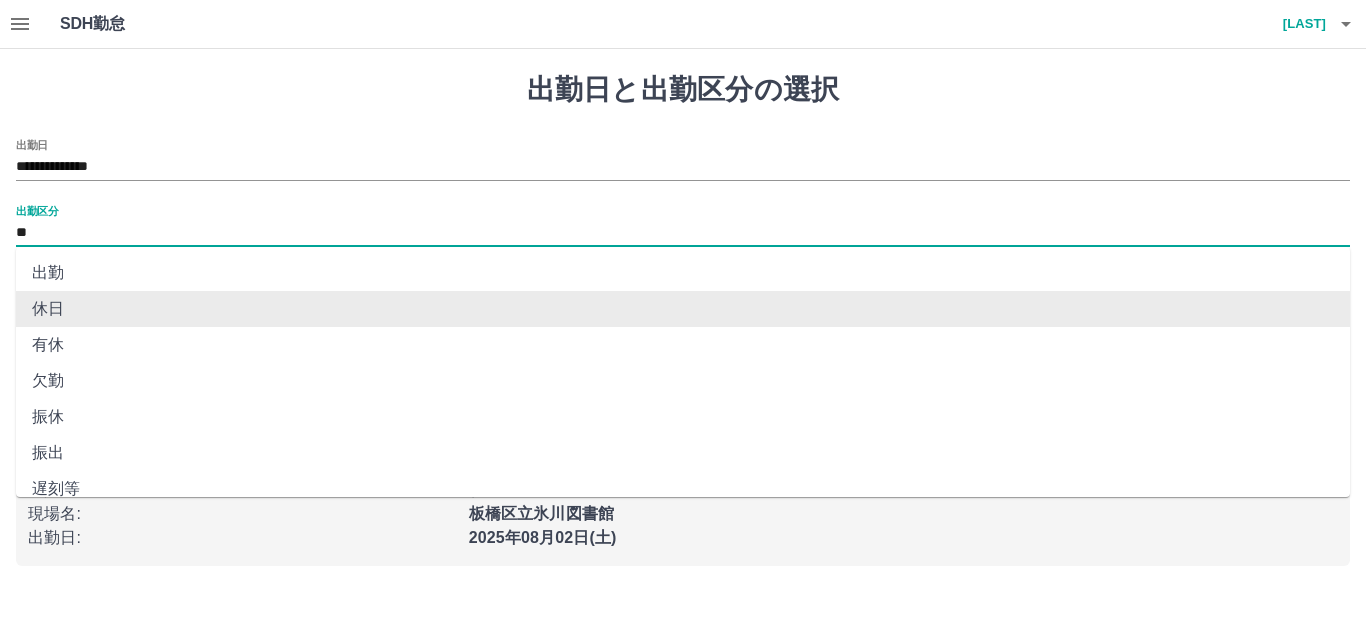 click on "**" at bounding box center (683, 233) 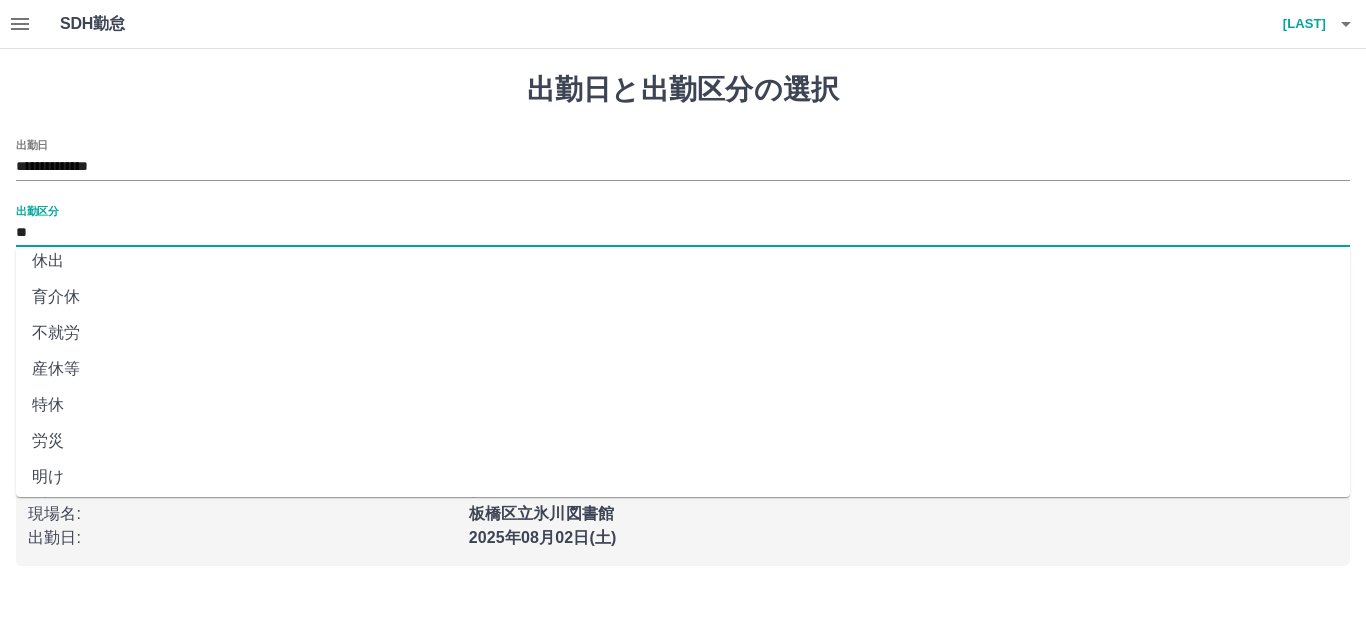 scroll, scrollTop: 414, scrollLeft: 0, axis: vertical 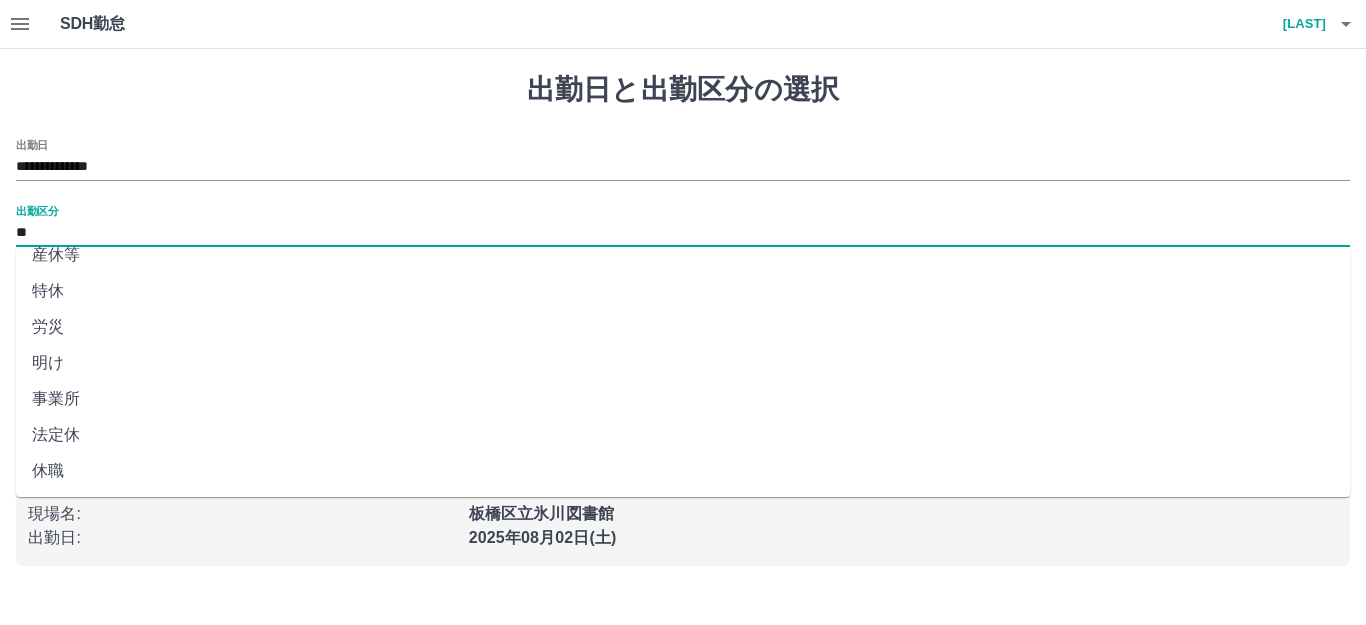 click on "法定休" at bounding box center [683, 435] 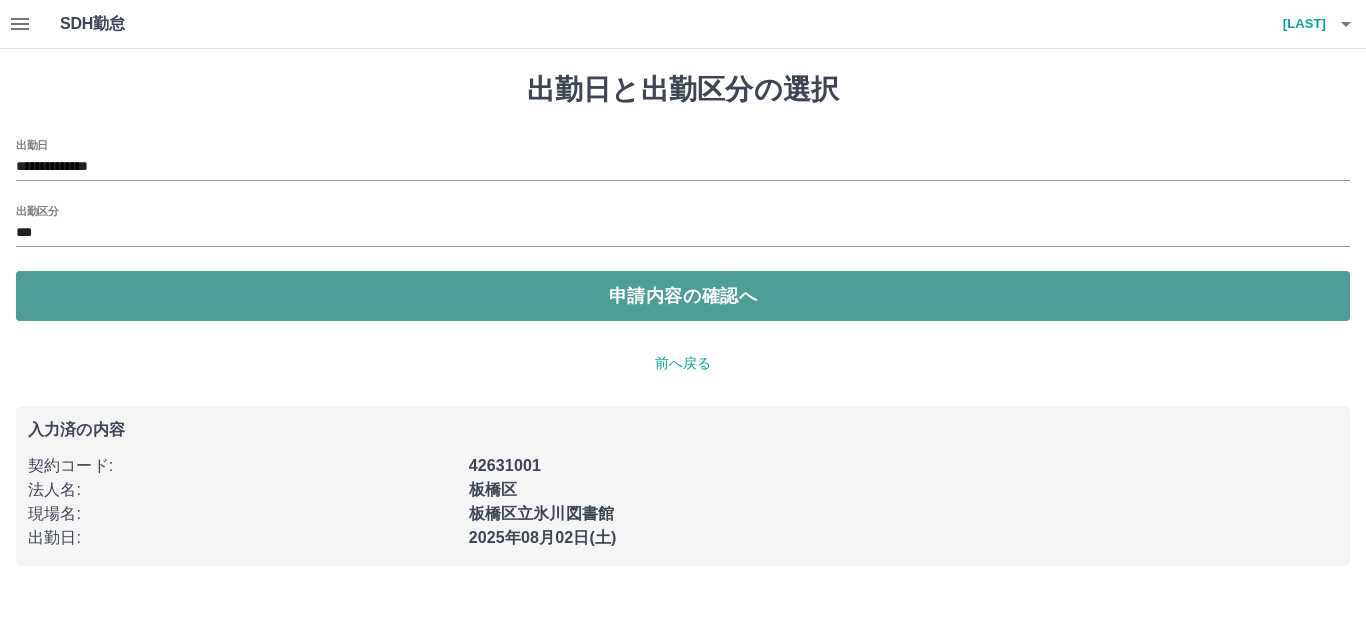 click on "申請内容の確認へ" at bounding box center (683, 296) 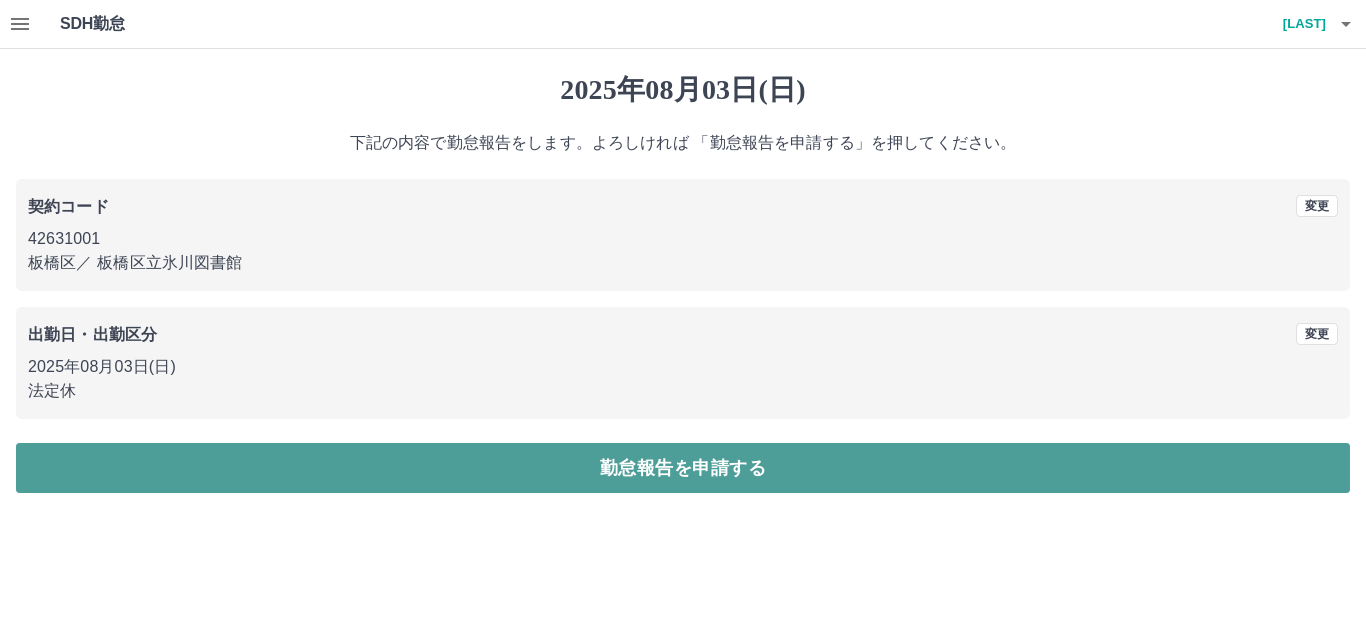 click on "勤怠報告を申請する" at bounding box center (683, 468) 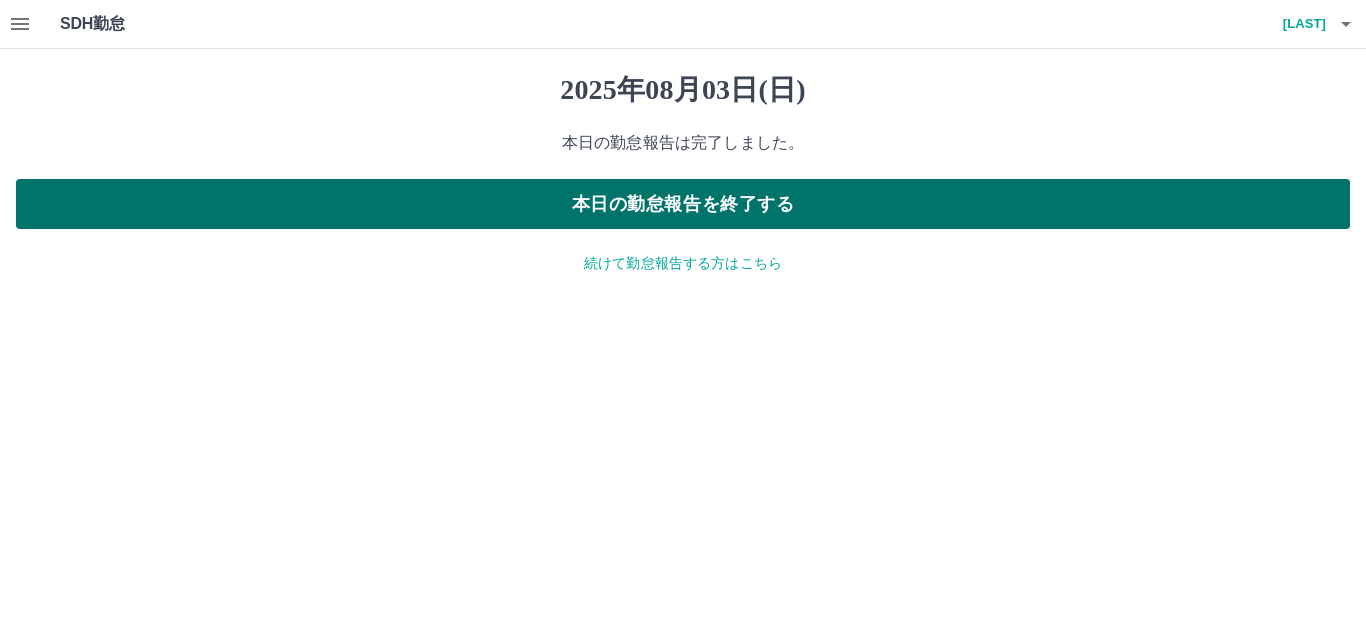 click on "本日の勤怠報告を終了する" at bounding box center [683, 204] 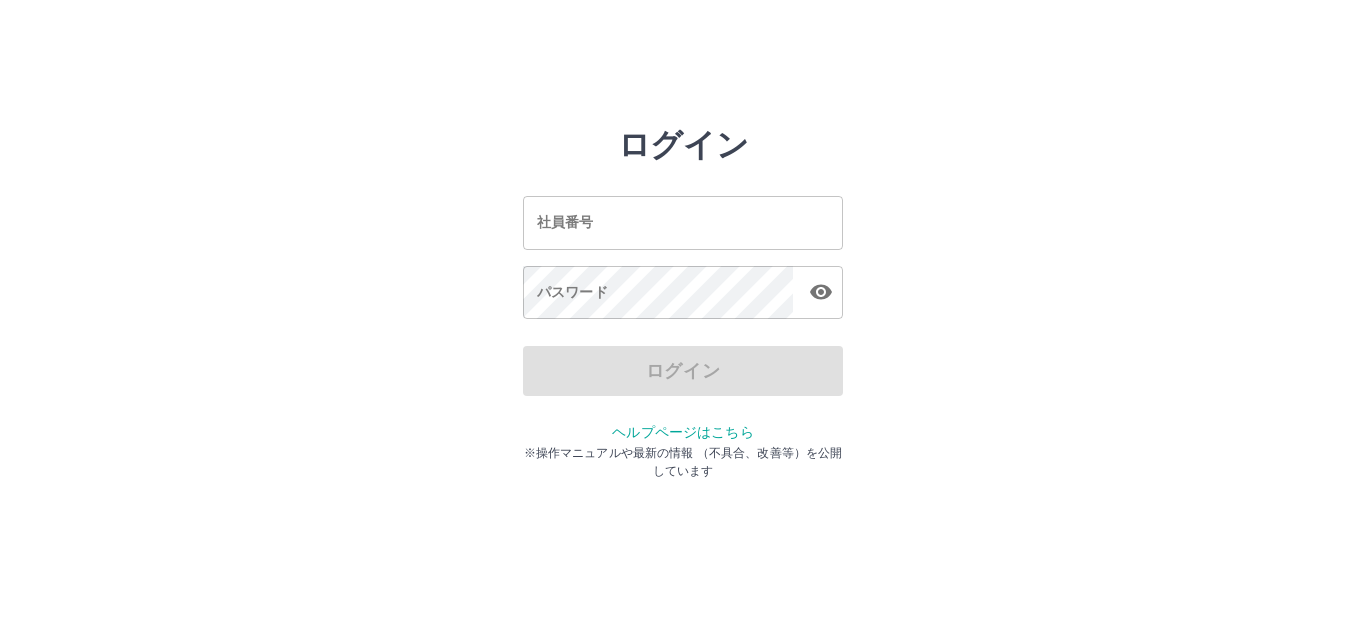 scroll, scrollTop: 0, scrollLeft: 0, axis: both 